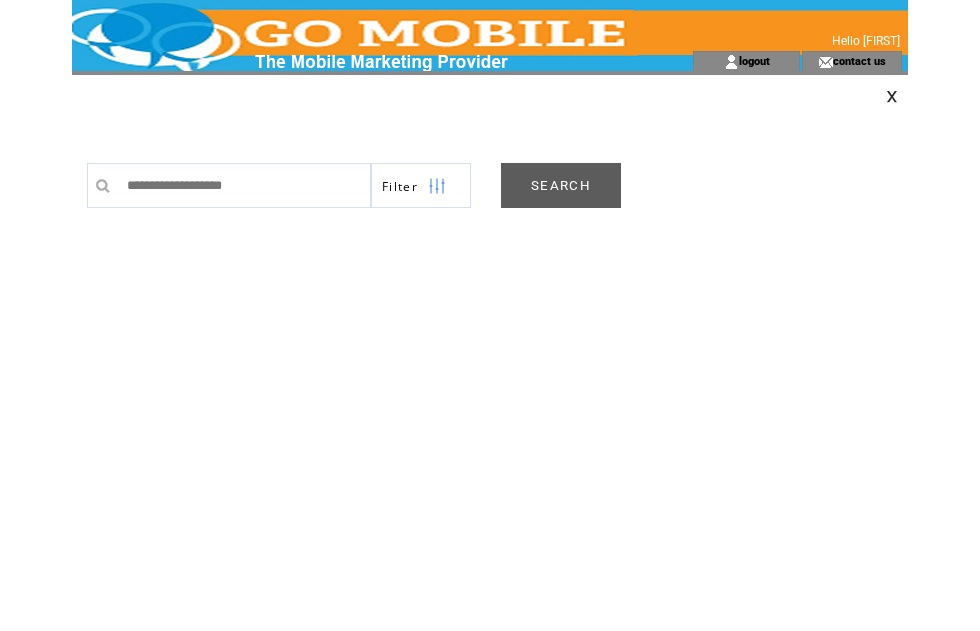 scroll, scrollTop: 0, scrollLeft: 0, axis: both 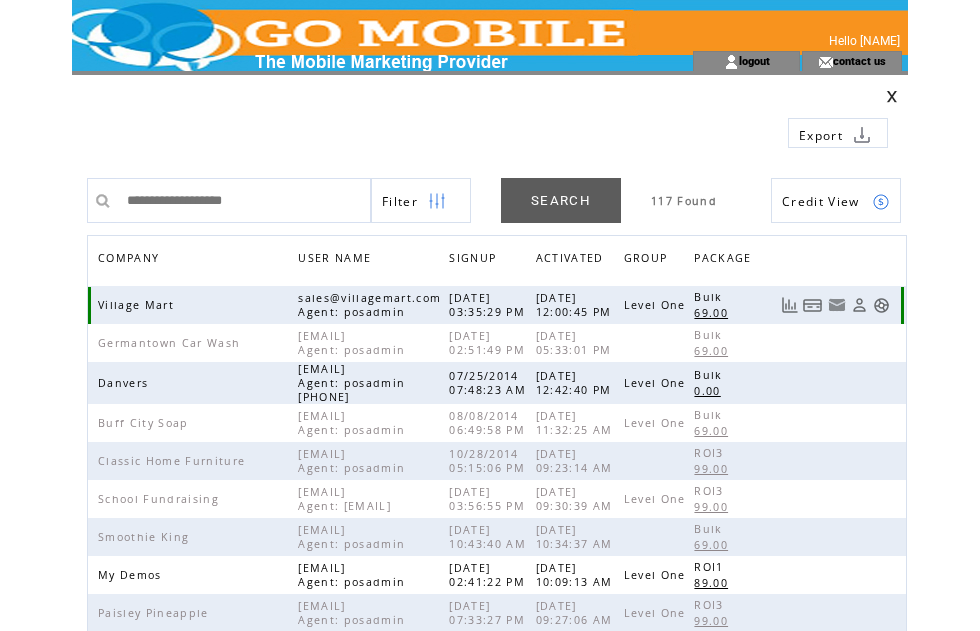 click at bounding box center (881, 305) 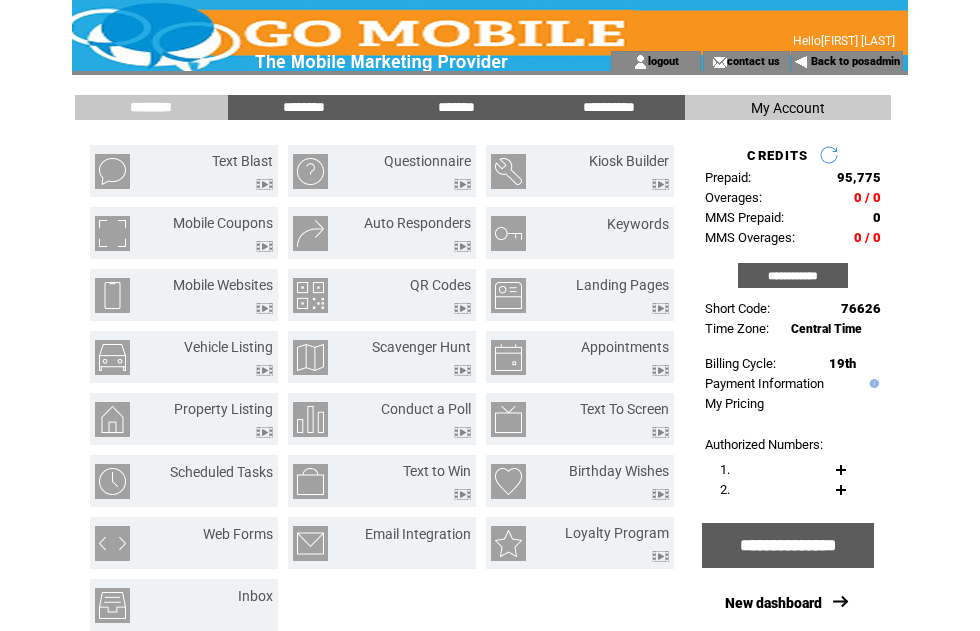 scroll, scrollTop: 0, scrollLeft: 0, axis: both 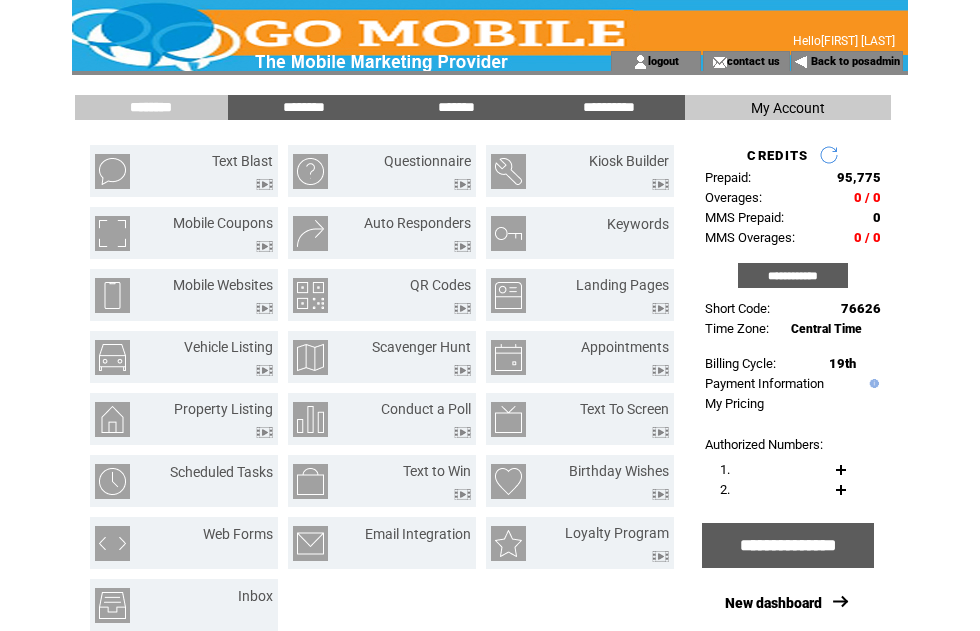 click on "*******" at bounding box center [456, 107] 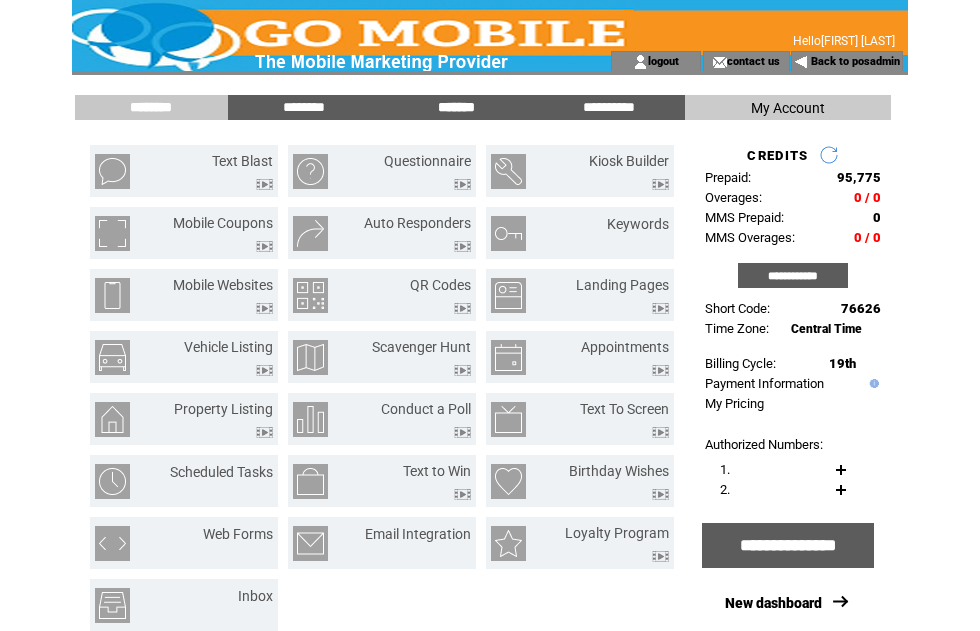 click on "*******" at bounding box center [456, 107] 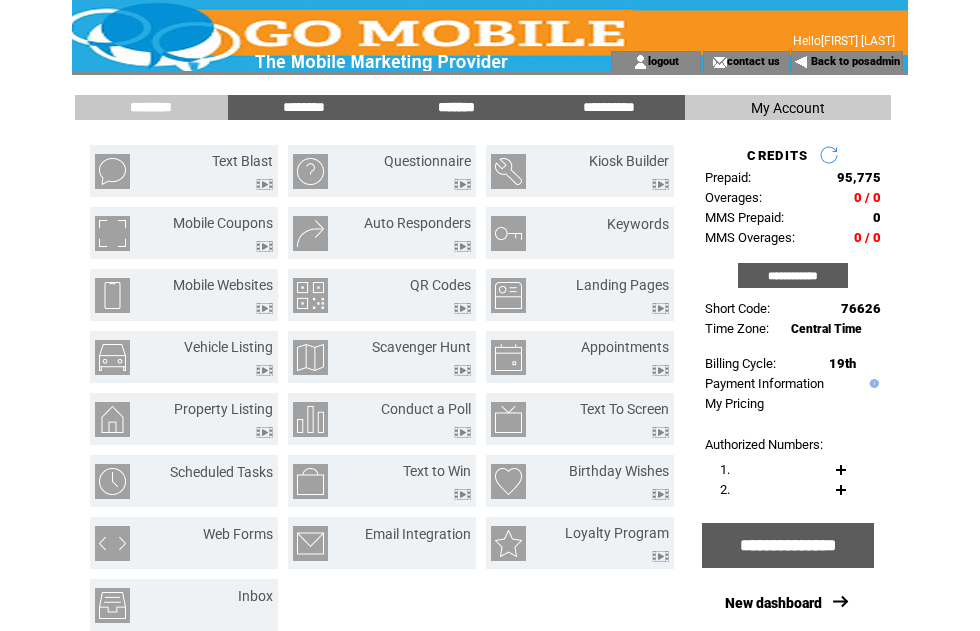 click on "*******" at bounding box center [456, 107] 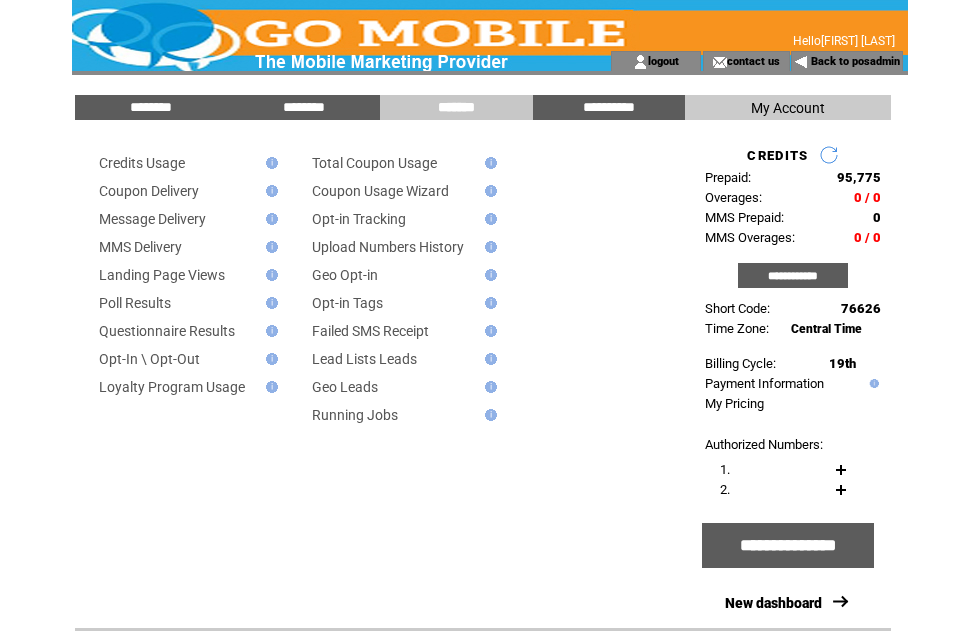 click on "Credits Usage Coupon Delivery Message Delivery MMS Delivery Landing Page Views Poll Results Questionnaire Results Opt-In \ Opt-Out Loyalty Program Usage Total Coupon Usage Coupon Usage Wizard Opt-in Tracking Upload Numbers History Geo Opt-in Opt-in Tags Failed SMS Receipt Lead Lists Leads Geo Leads Running Jobs" at bounding box center [380, 379] 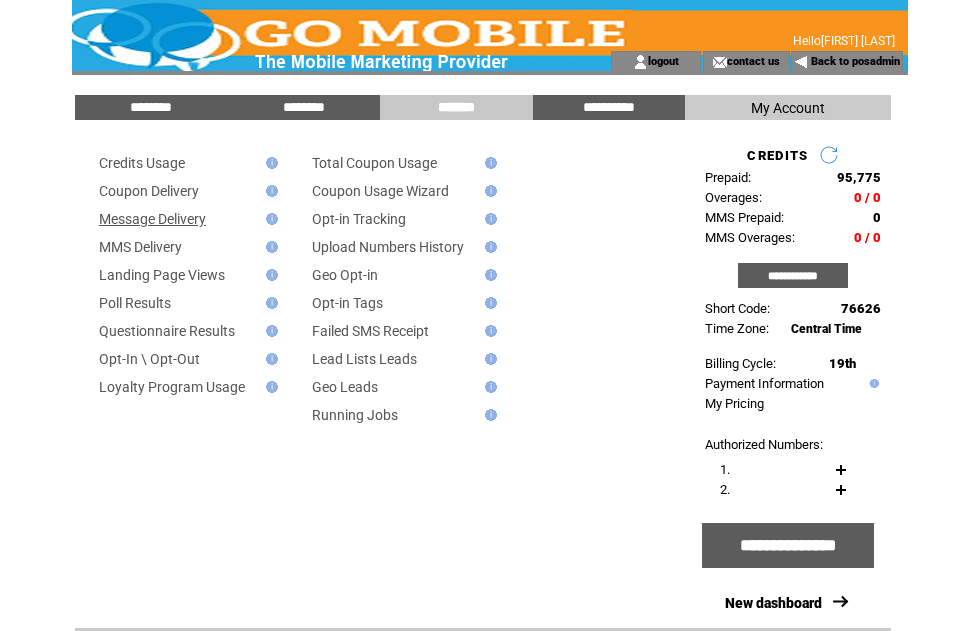 click on "Message Delivery" at bounding box center [152, 219] 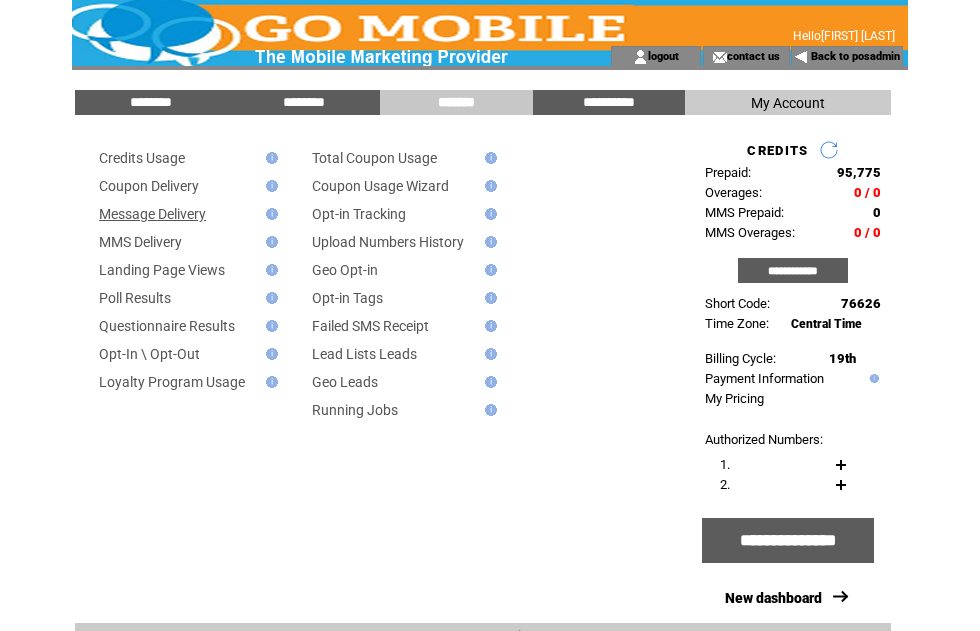 scroll, scrollTop: 6, scrollLeft: 0, axis: vertical 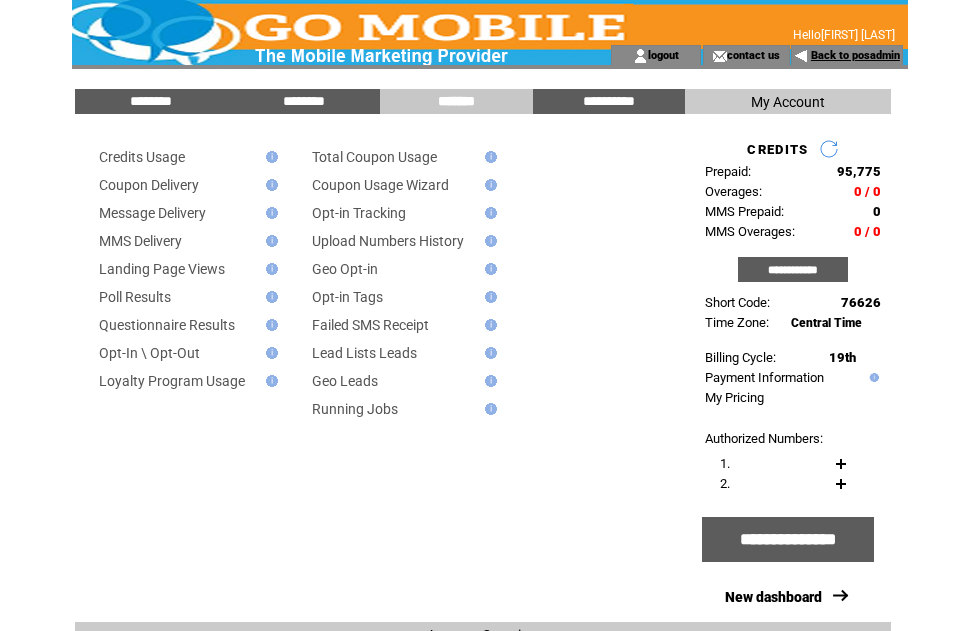 click on "Back to posadmin" at bounding box center (855, 55) 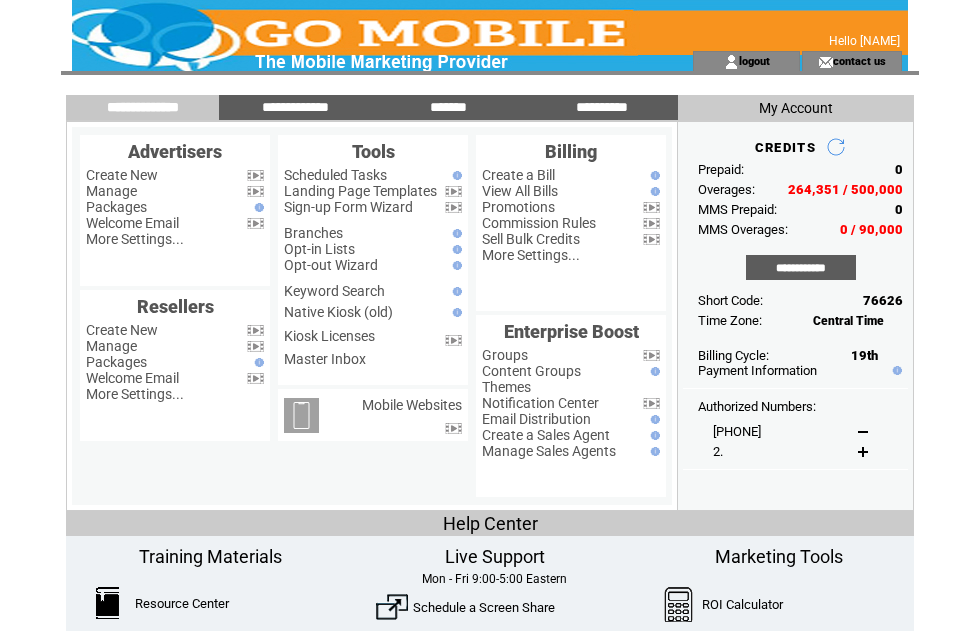 scroll, scrollTop: 146, scrollLeft: 33, axis: both 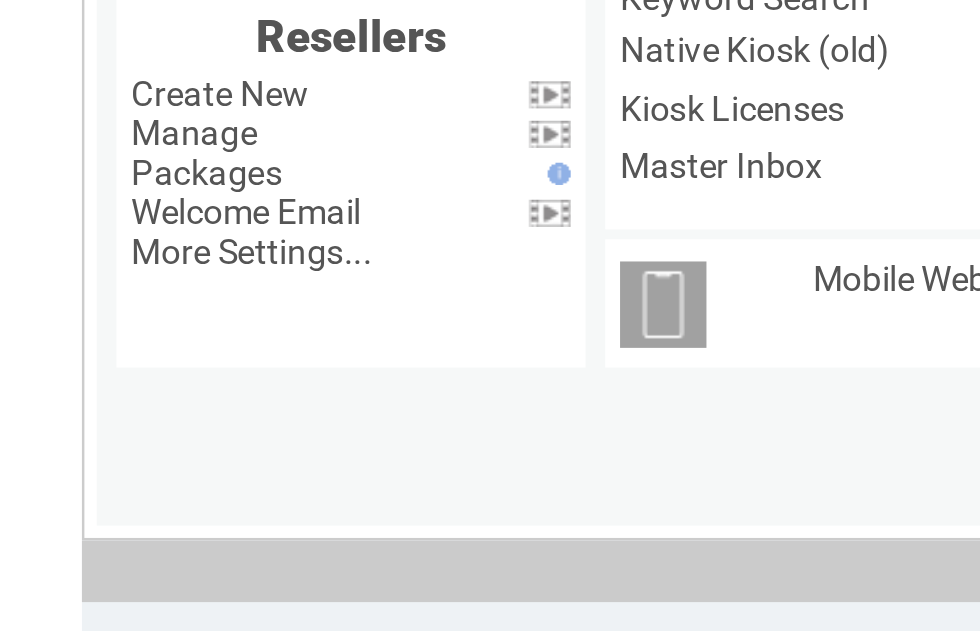 click on "Manage" at bounding box center [111, 45] 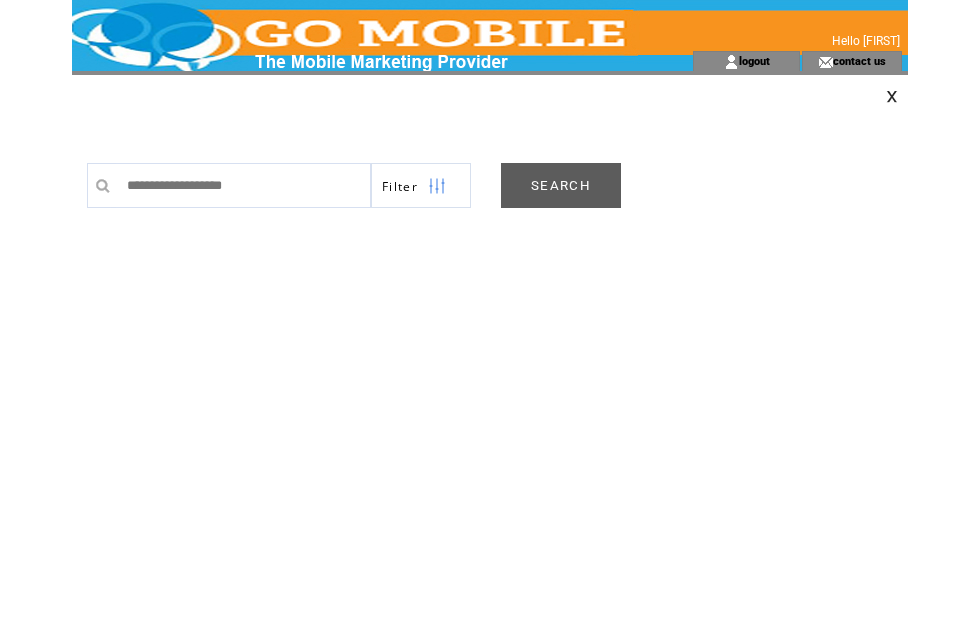 scroll, scrollTop: 0, scrollLeft: 0, axis: both 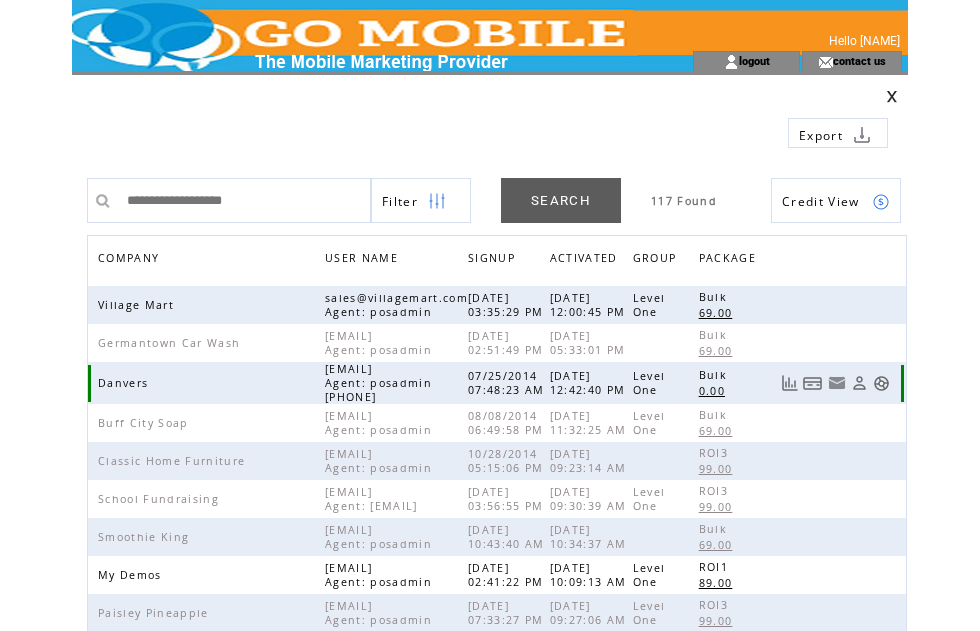 click at bounding box center (881, 383) 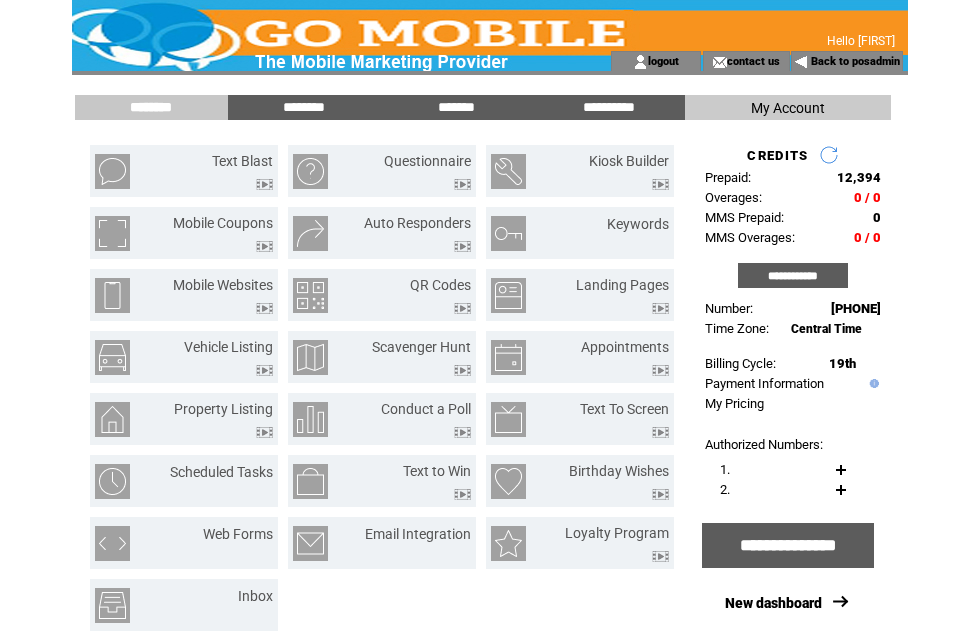 scroll, scrollTop: 0, scrollLeft: 0, axis: both 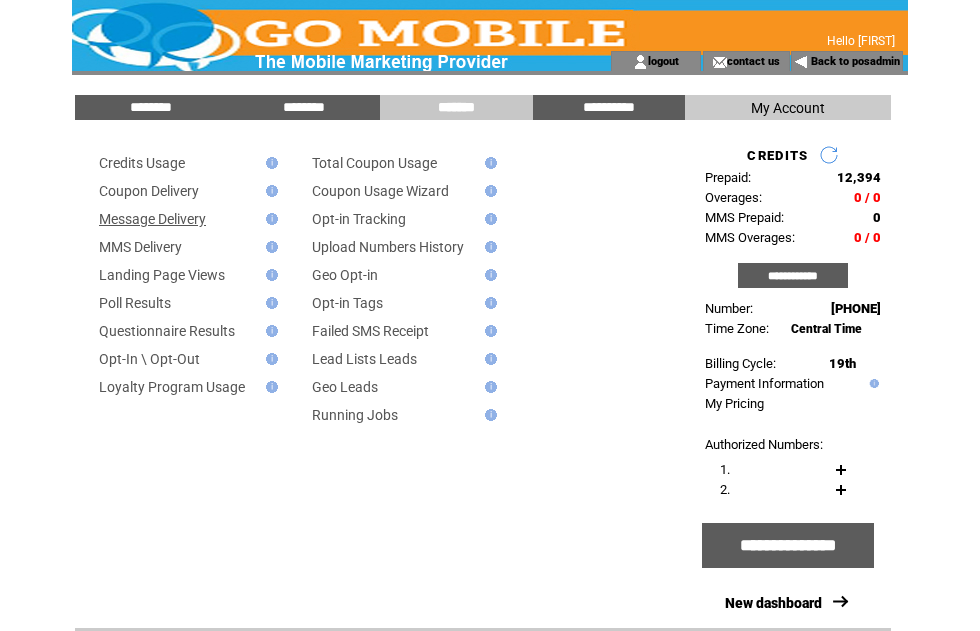 click on "Message Delivery" at bounding box center (152, 219) 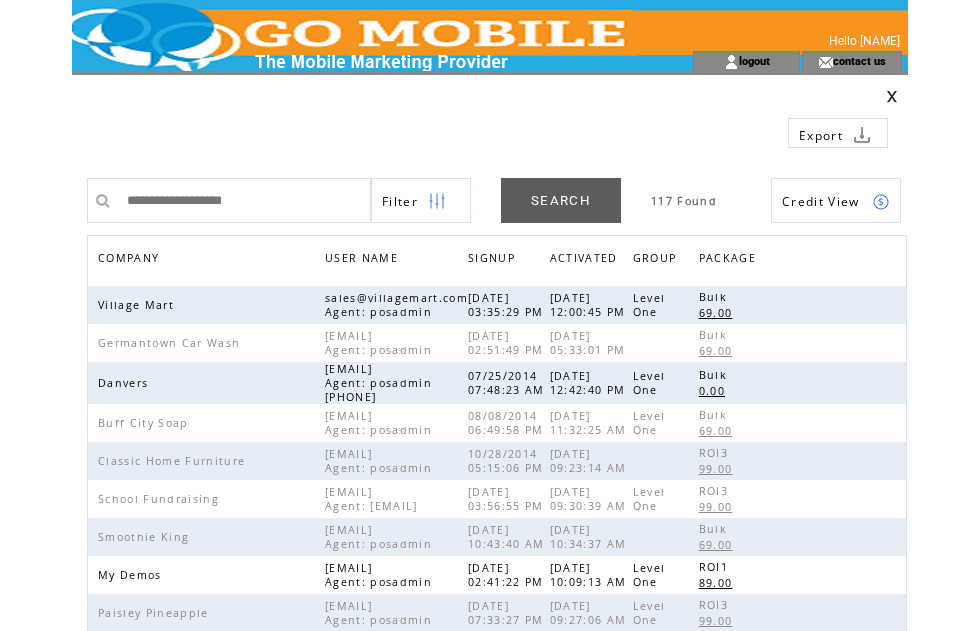 scroll, scrollTop: 0, scrollLeft: 0, axis: both 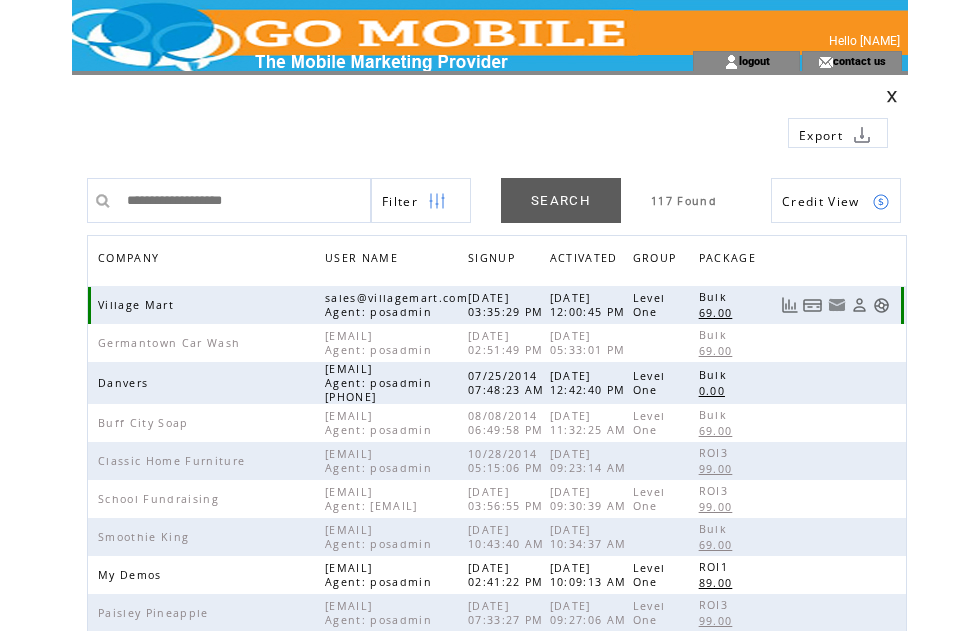 click at bounding box center (881, 305) 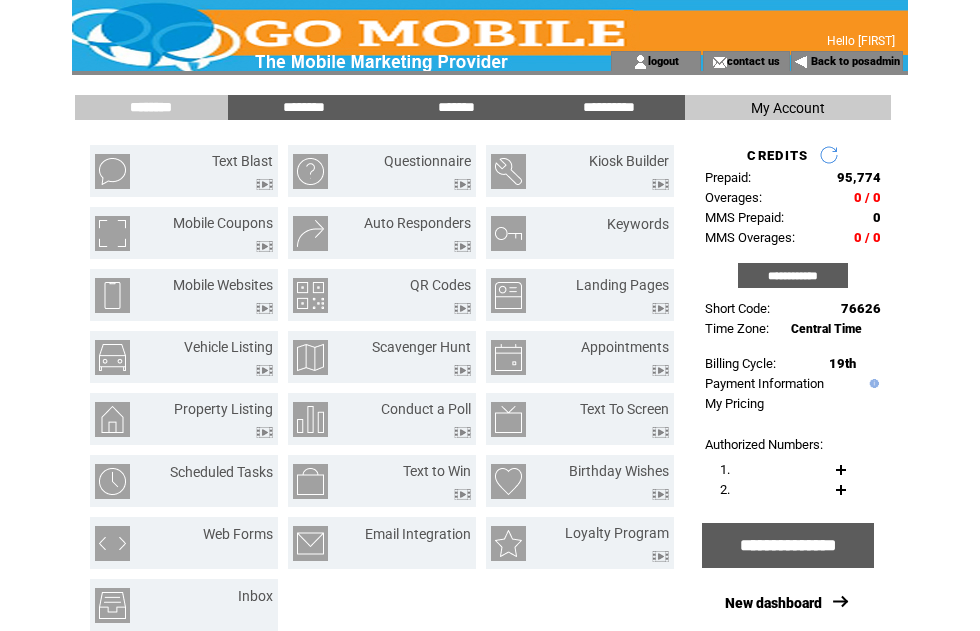 scroll, scrollTop: 0, scrollLeft: 0, axis: both 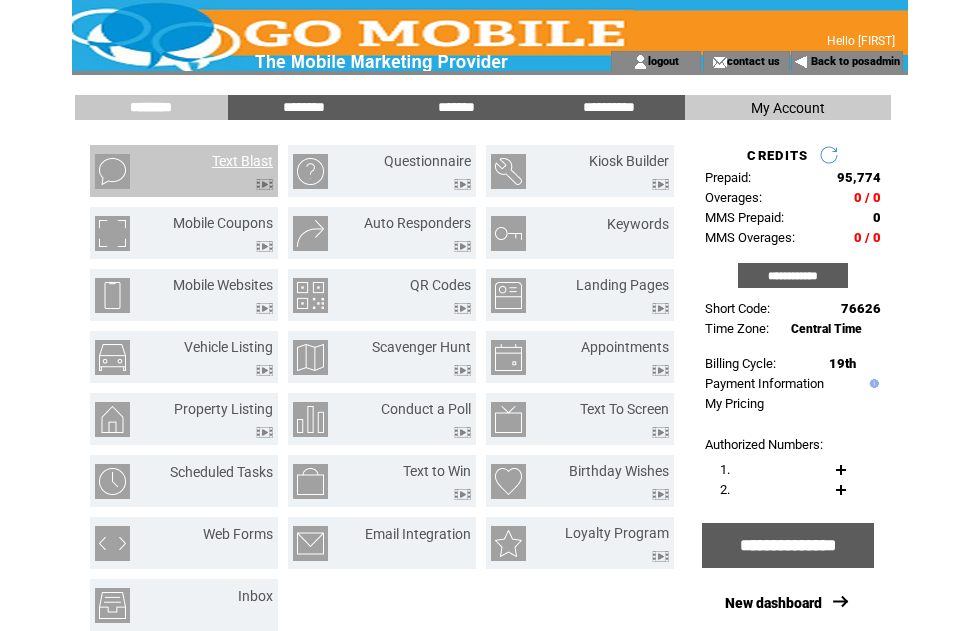 click on "*******" at bounding box center (456, 107) 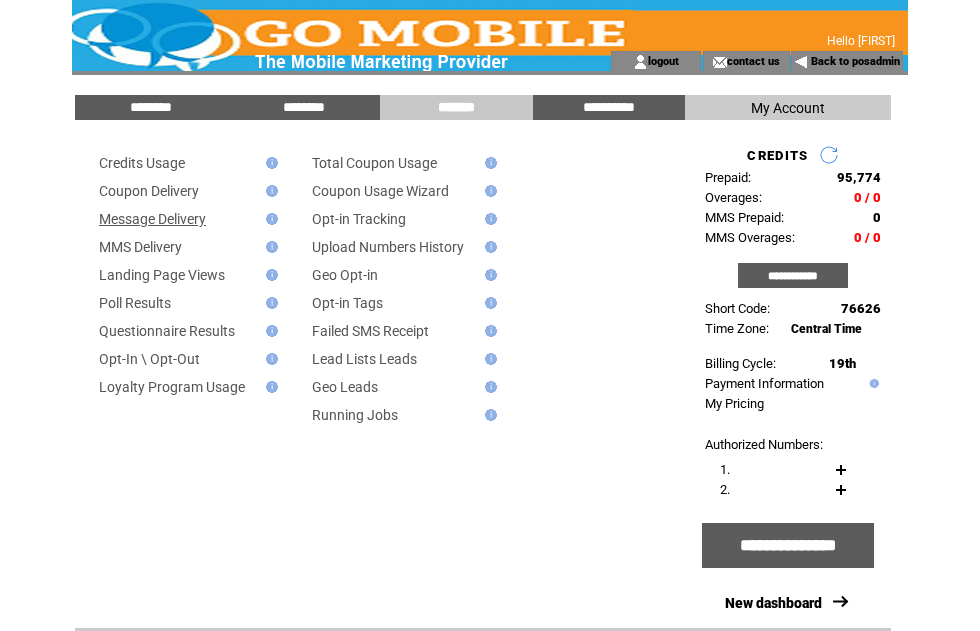 click on "Message Delivery" at bounding box center [152, 219] 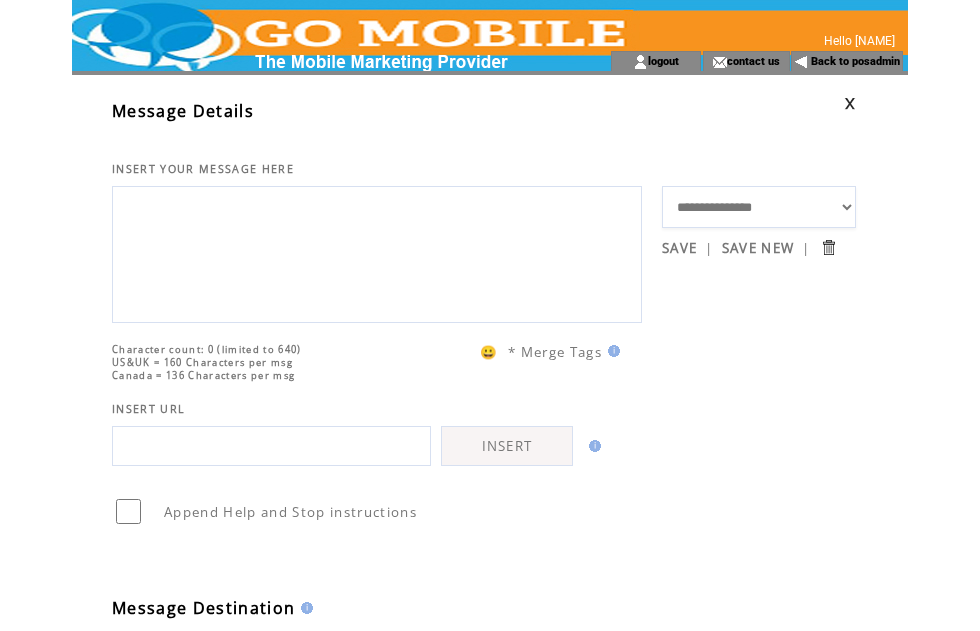 scroll, scrollTop: 0, scrollLeft: 0, axis: both 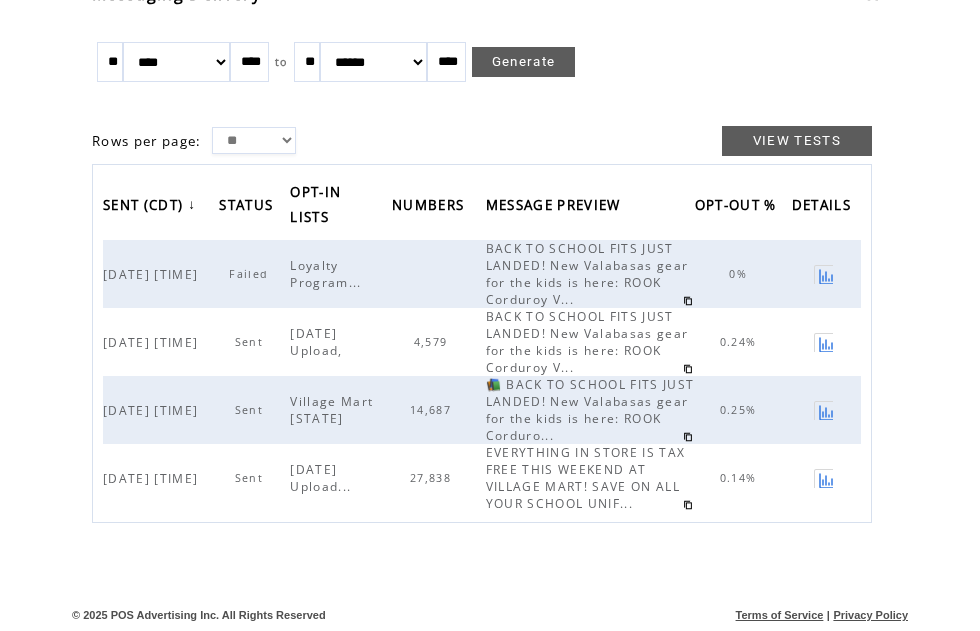 click on "27,838" at bounding box center (433, 478) 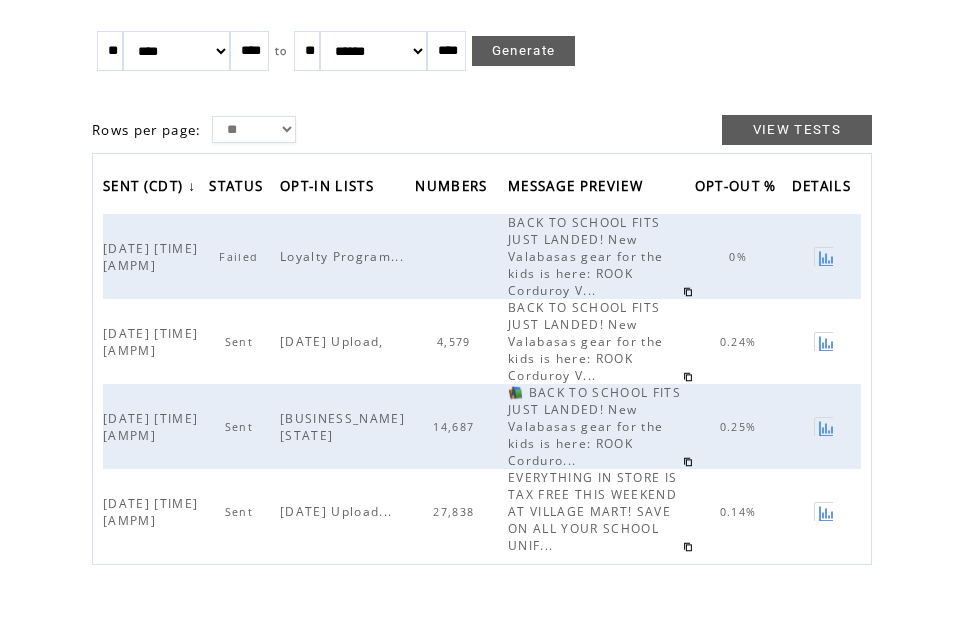 scroll, scrollTop: 122, scrollLeft: 0, axis: vertical 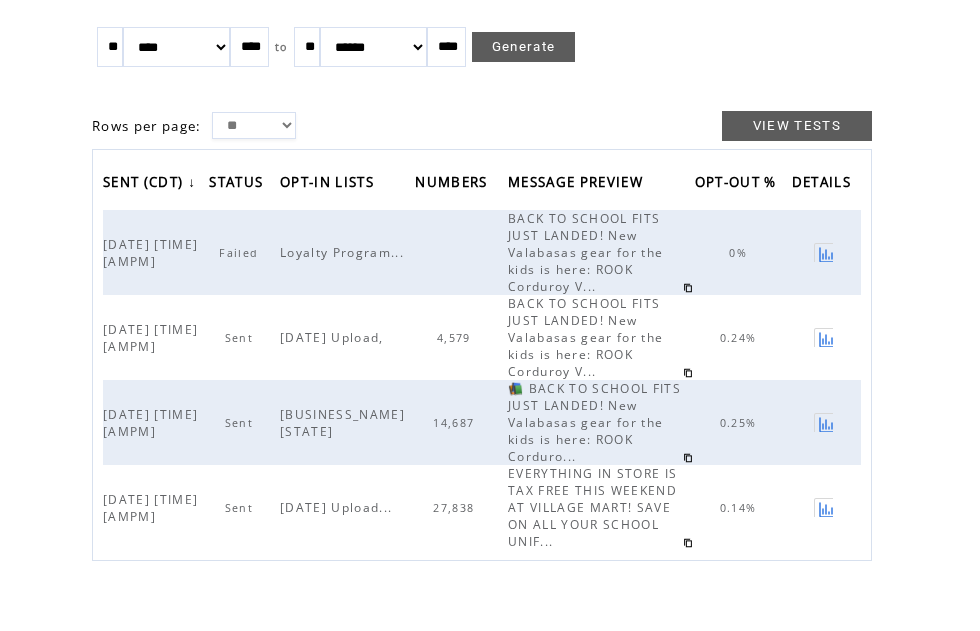click on "27,838" at bounding box center (459, 507) 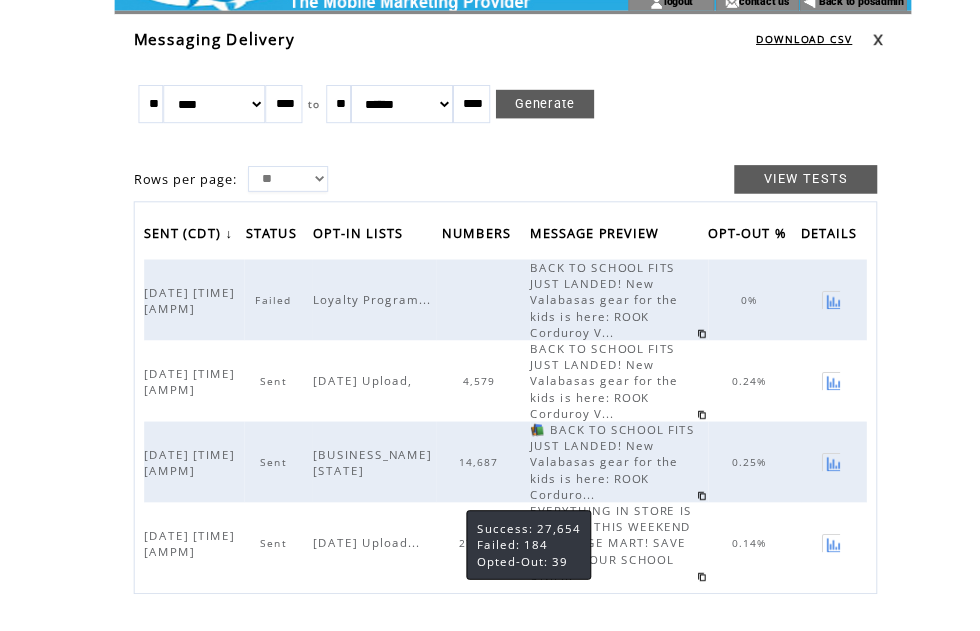 scroll, scrollTop: 109, scrollLeft: 0, axis: vertical 